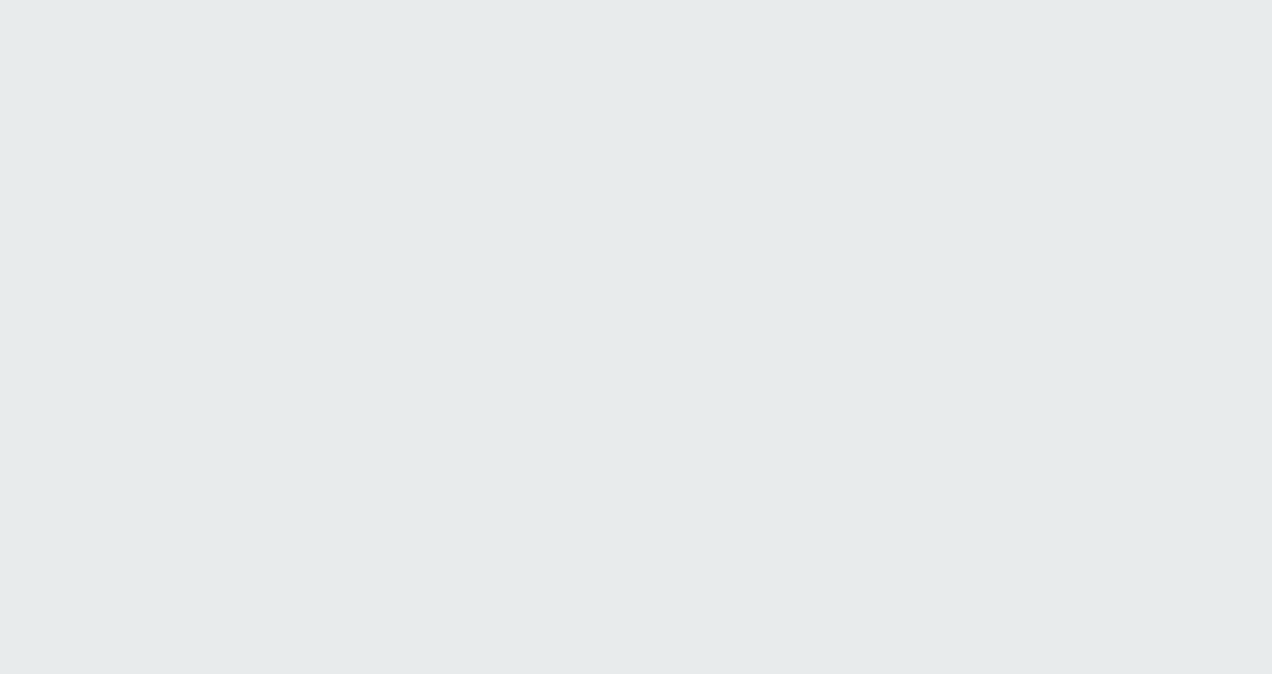 scroll, scrollTop: 0, scrollLeft: 0, axis: both 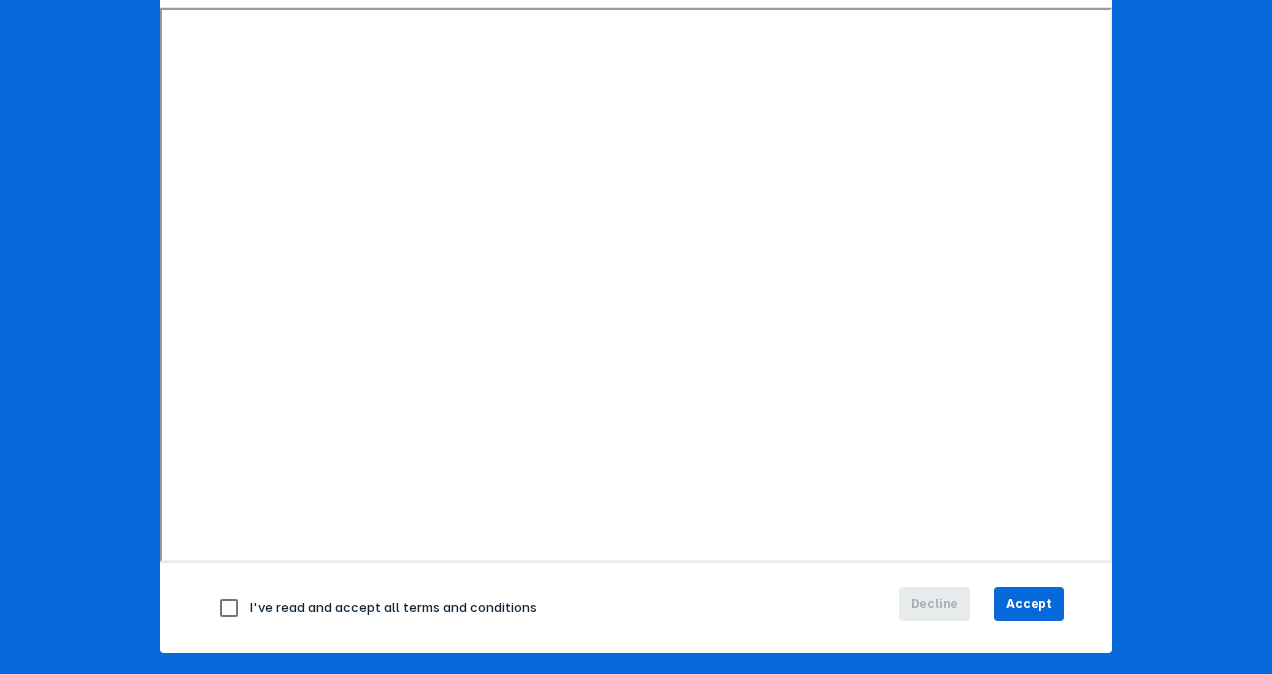 click at bounding box center [229, 608] 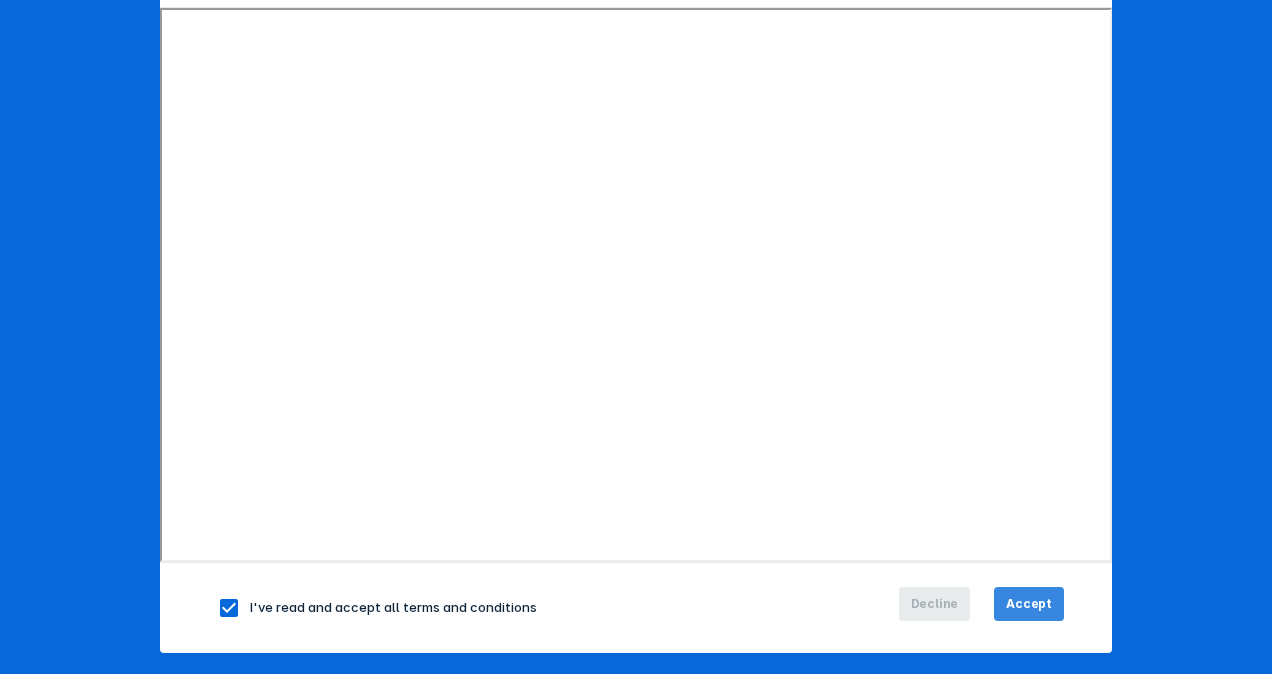 click on "Accept" at bounding box center (1029, 604) 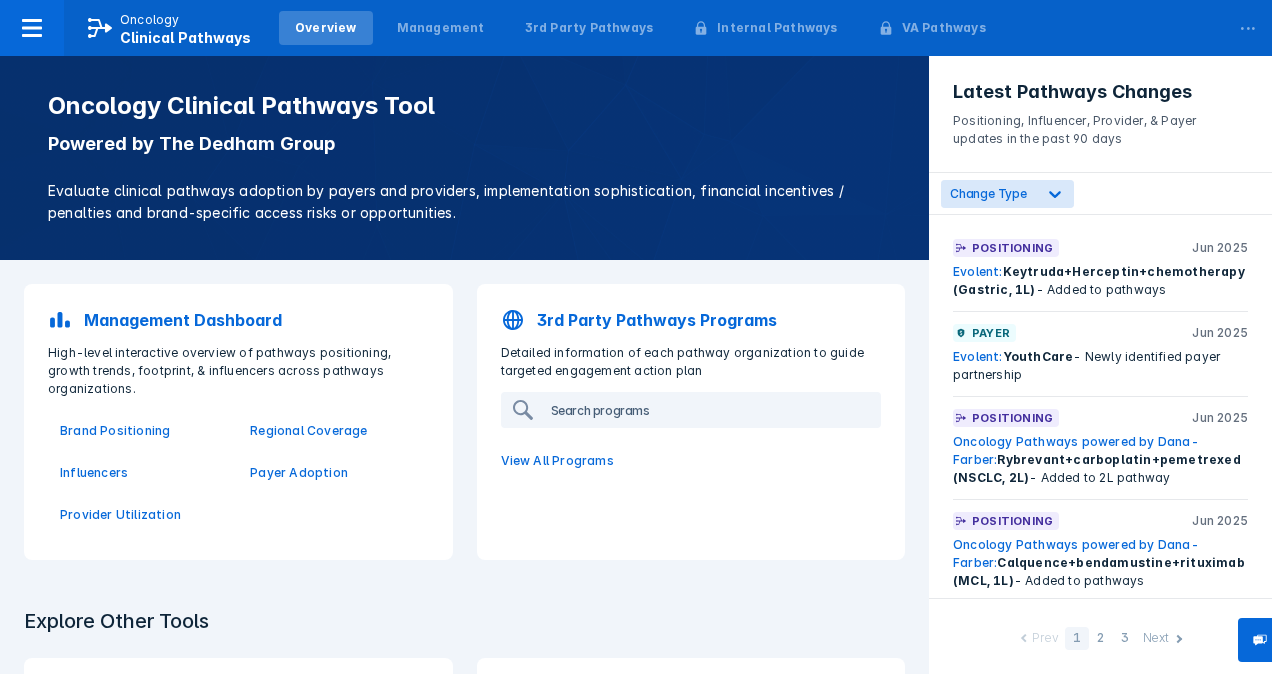 click at bounding box center [711, 410] 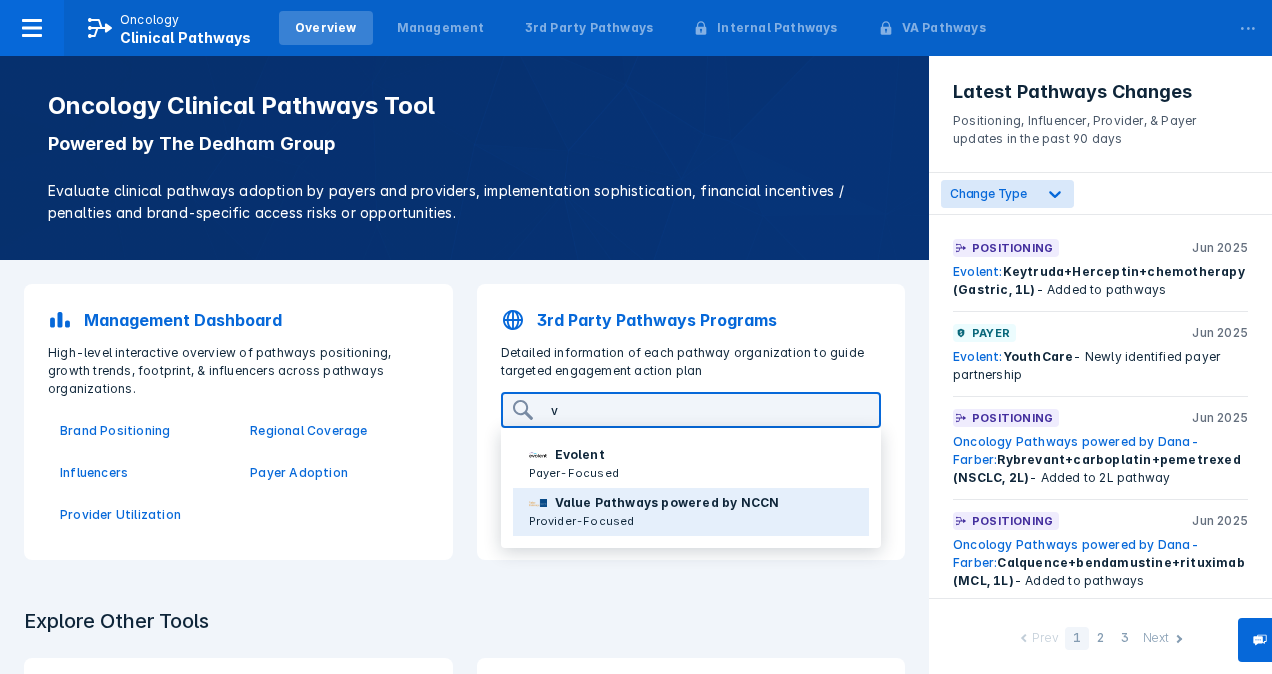type on "v" 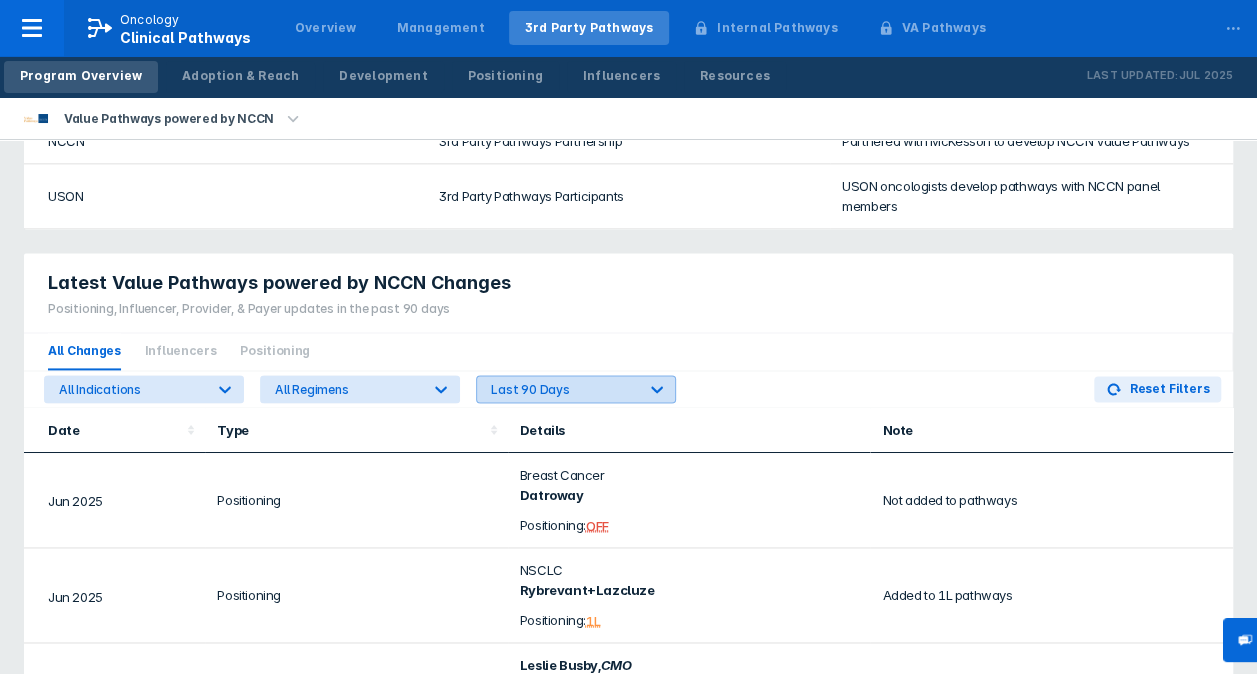 scroll, scrollTop: 1300, scrollLeft: 0, axis: vertical 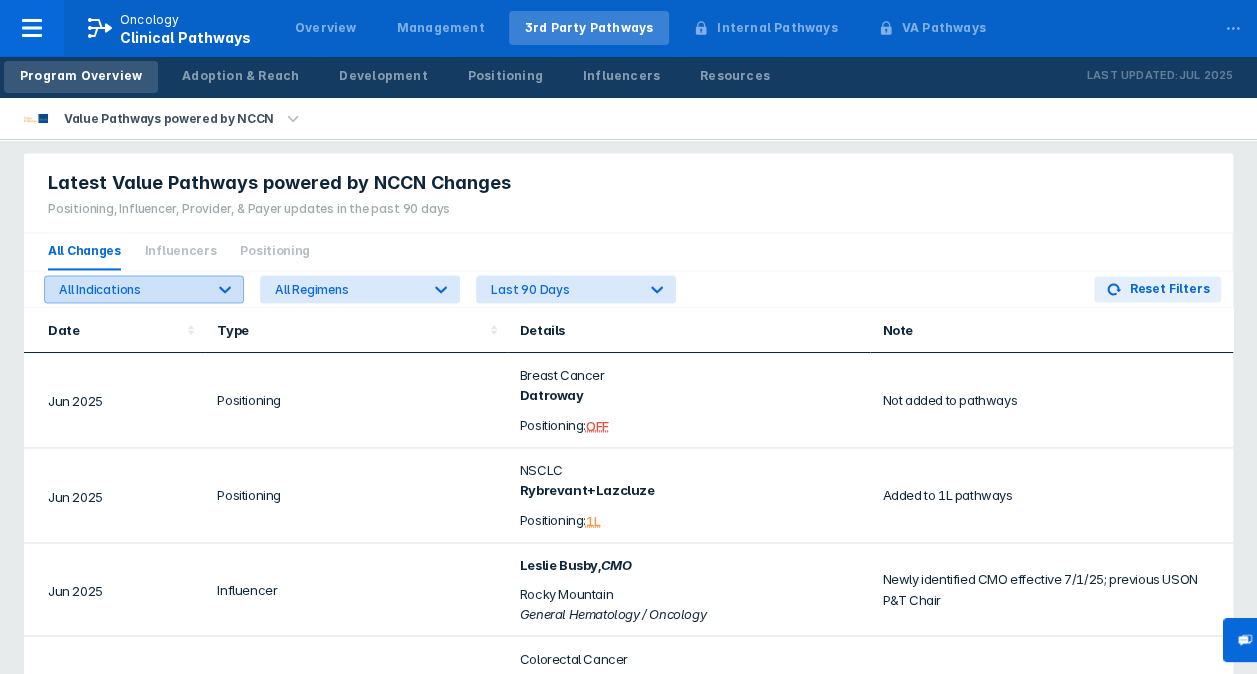 click at bounding box center [225, 289] 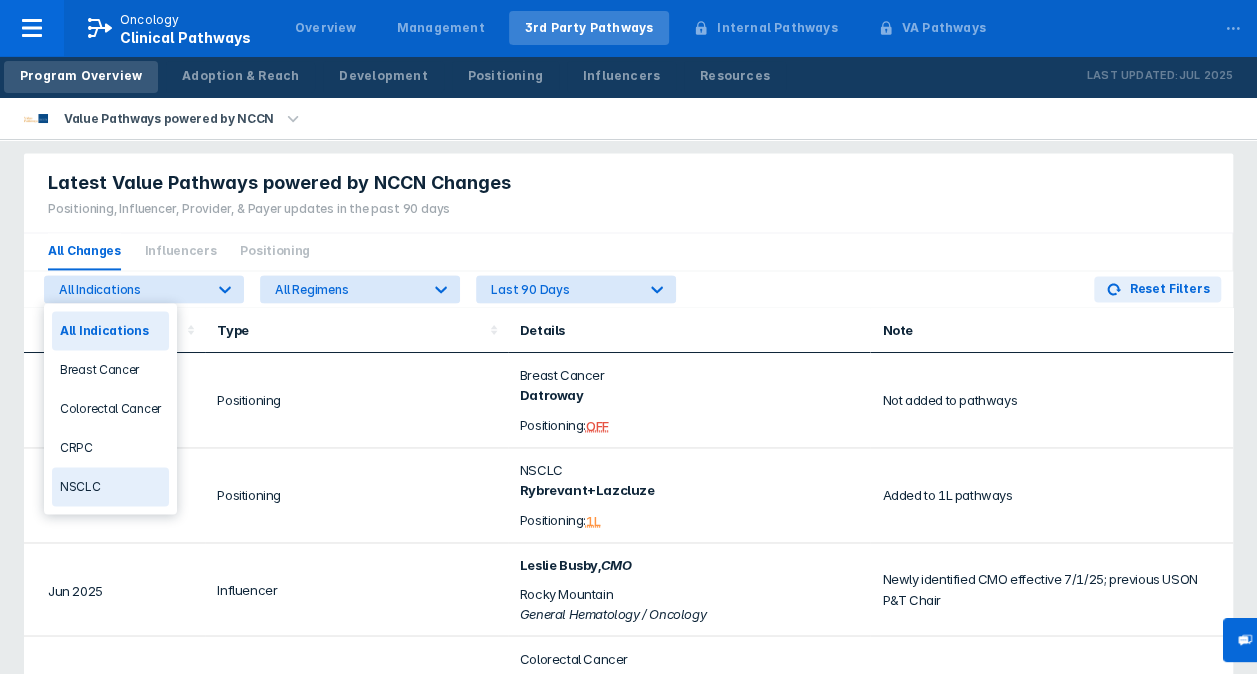 click on "NSCLC" at bounding box center [110, 486] 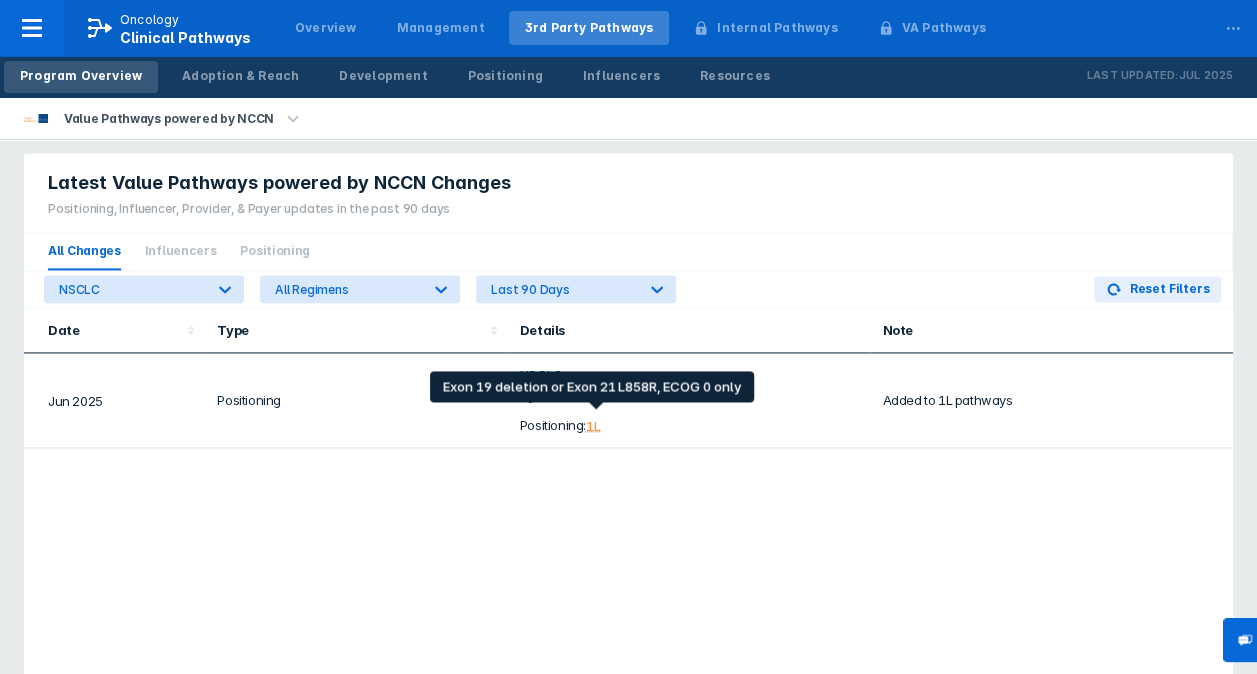 click on "1L" at bounding box center (593, 425) 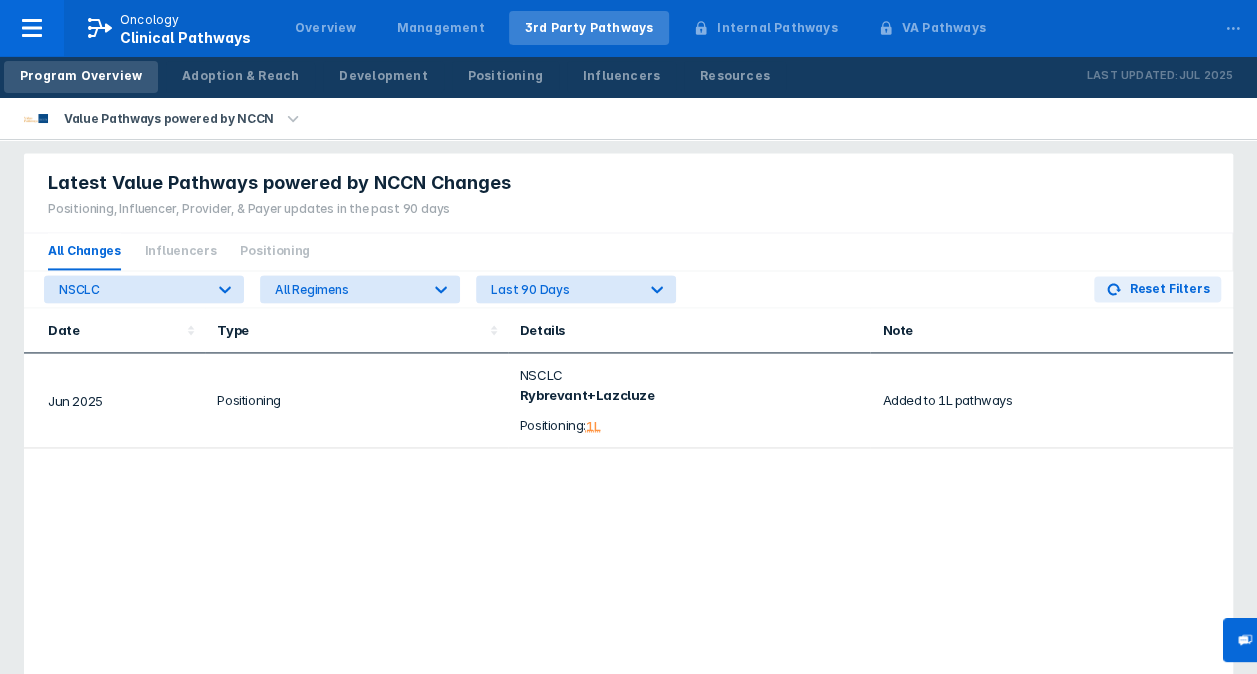 click on "NSCLC" at bounding box center (689, 375) 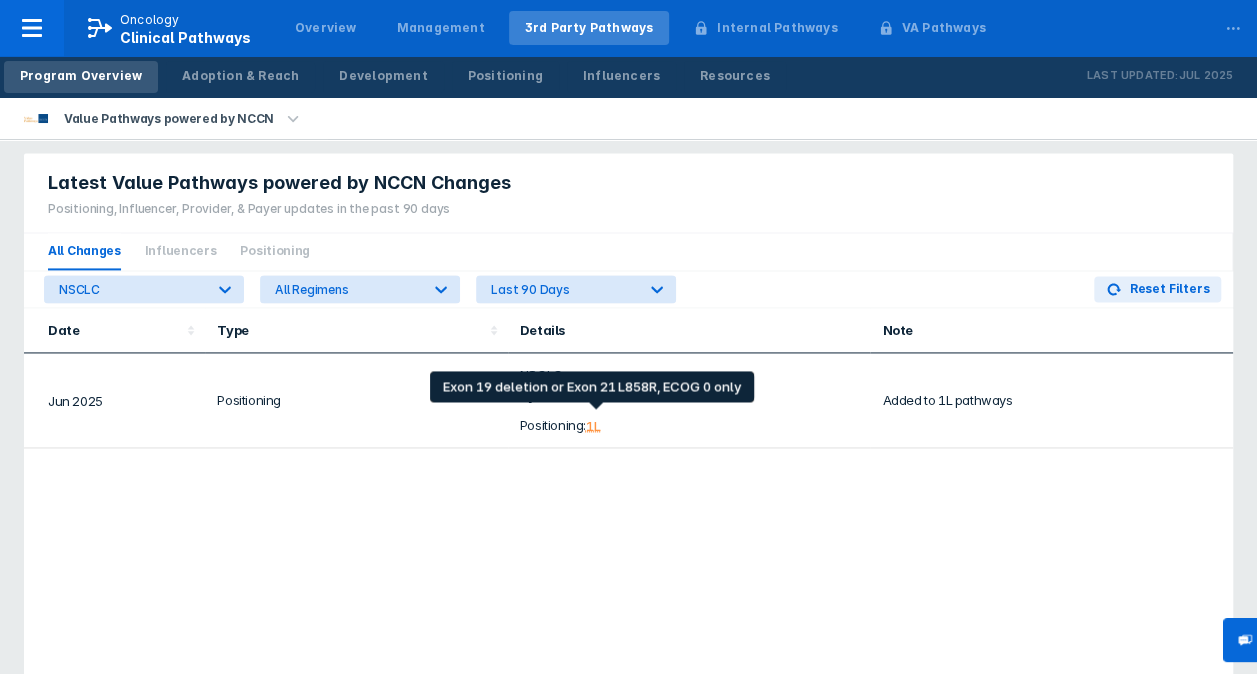 click on "1L" at bounding box center (593, 425) 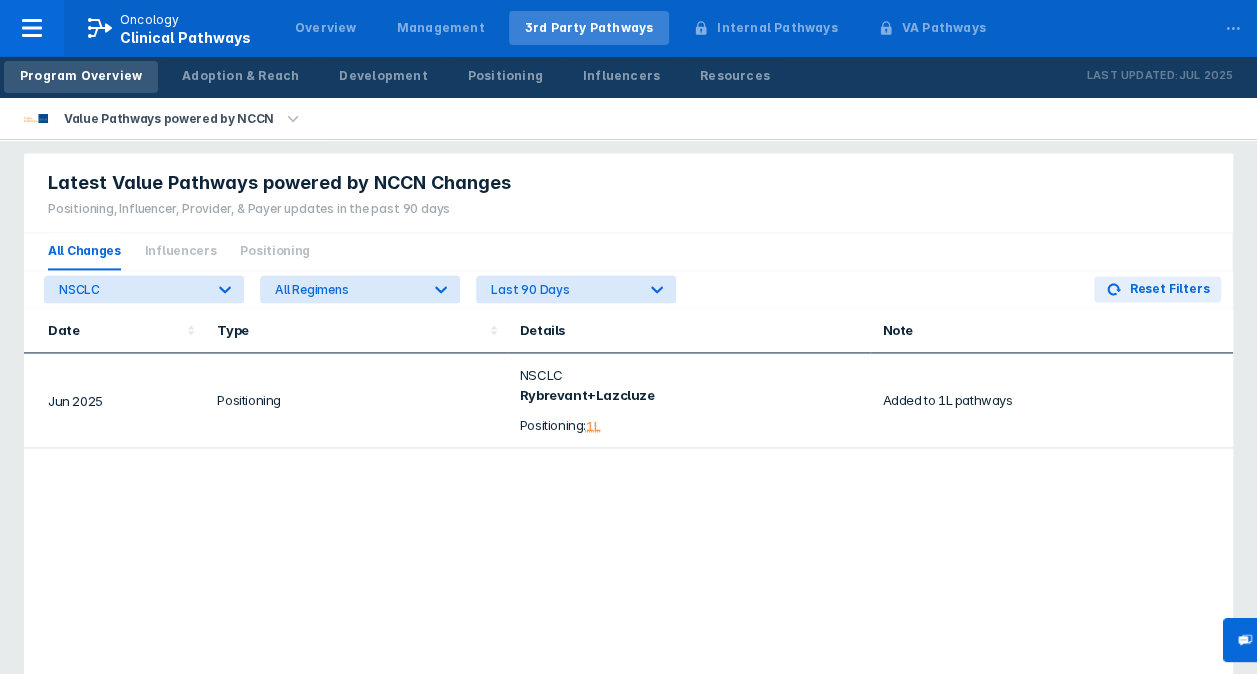 click on "Added to 1L pathways" at bounding box center [1051, 400] 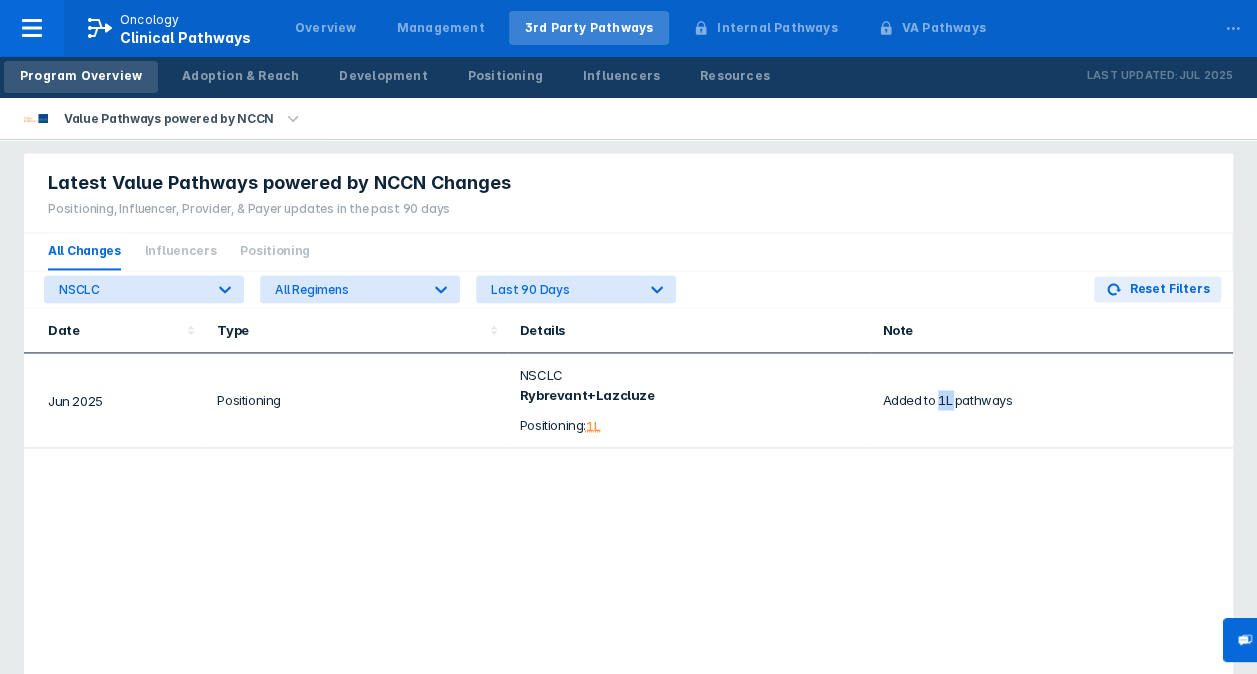 click on "Added to 1L pathways" at bounding box center [1051, 400] 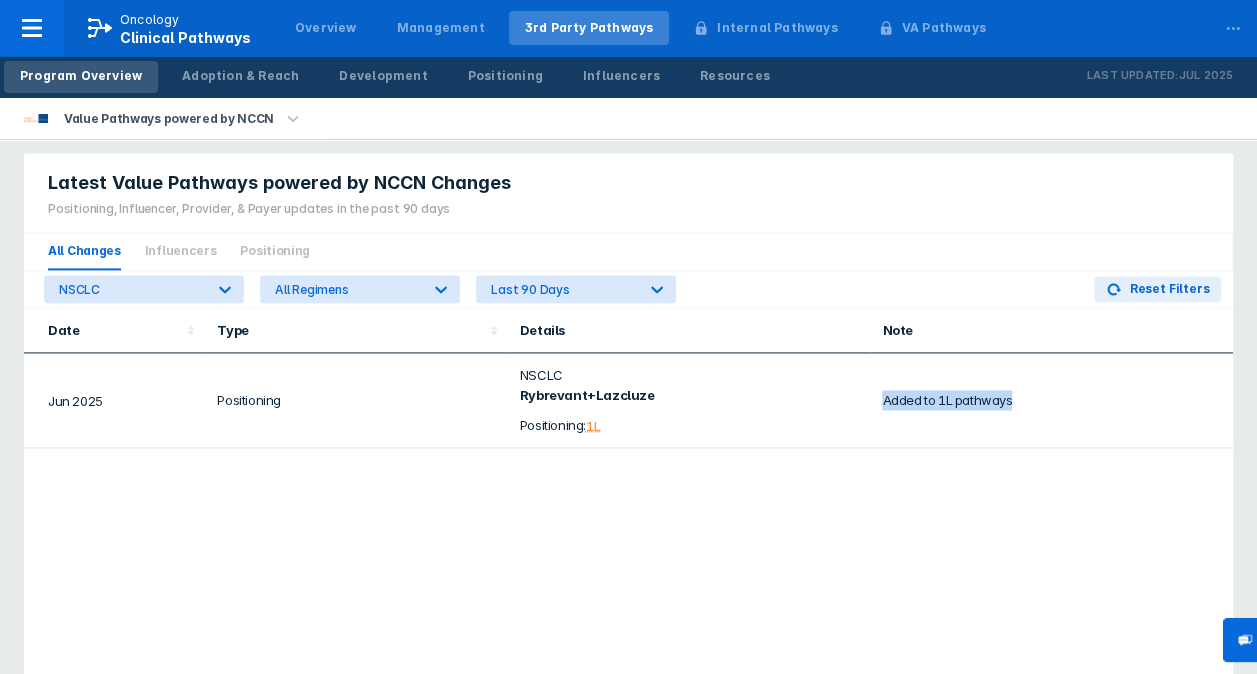 click on "Added to 1L pathways" at bounding box center [1051, 400] 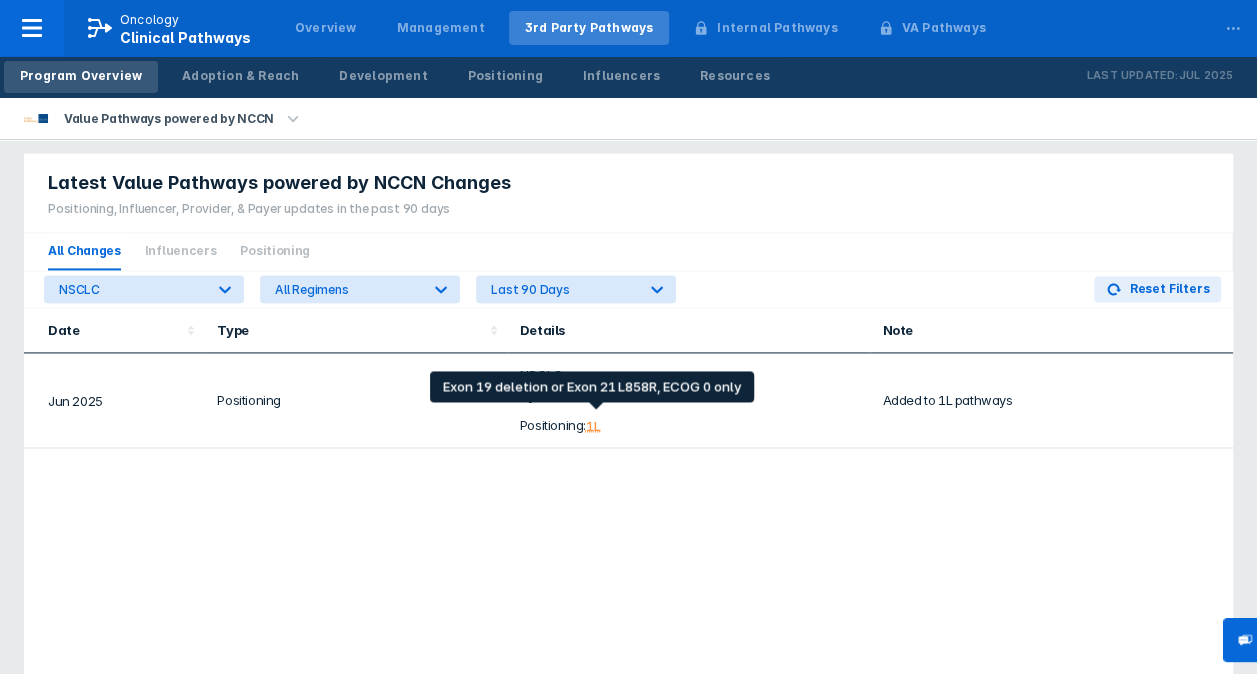 click on "1L" at bounding box center [593, 425] 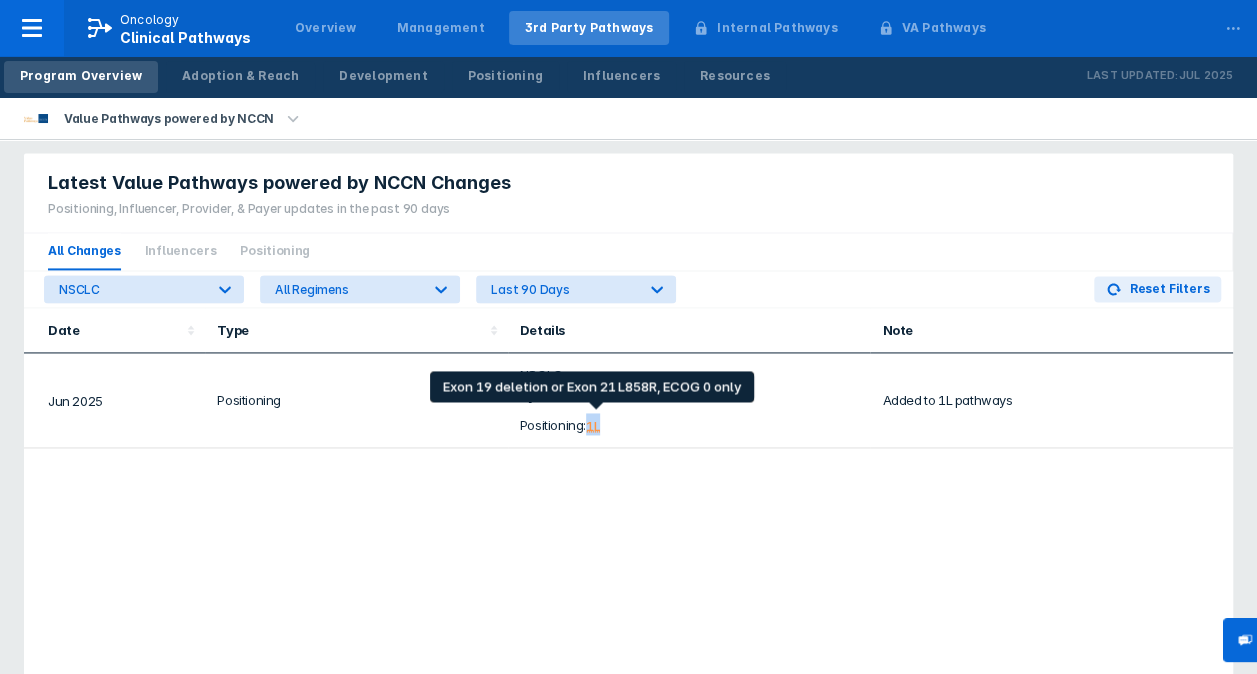 click on "1L" at bounding box center [593, 425] 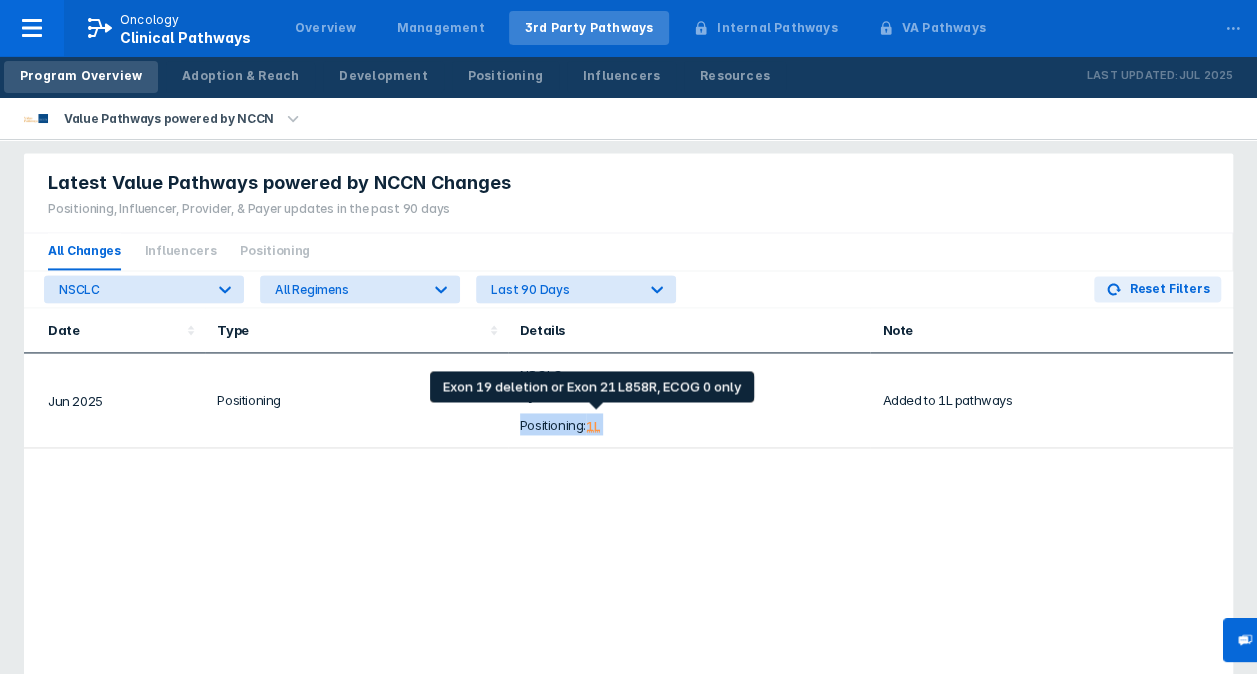 click on "1L" at bounding box center [593, 425] 